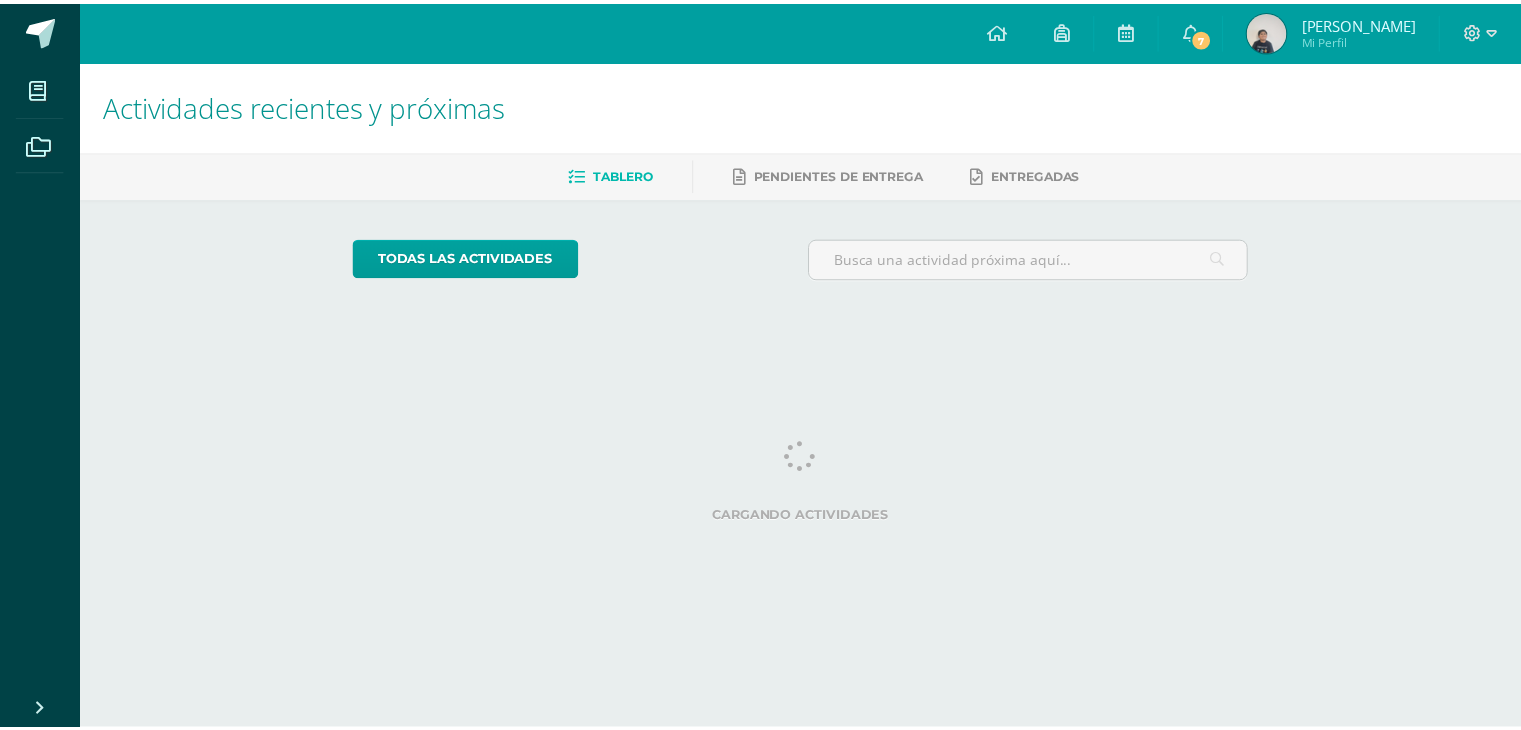 scroll, scrollTop: 0, scrollLeft: 0, axis: both 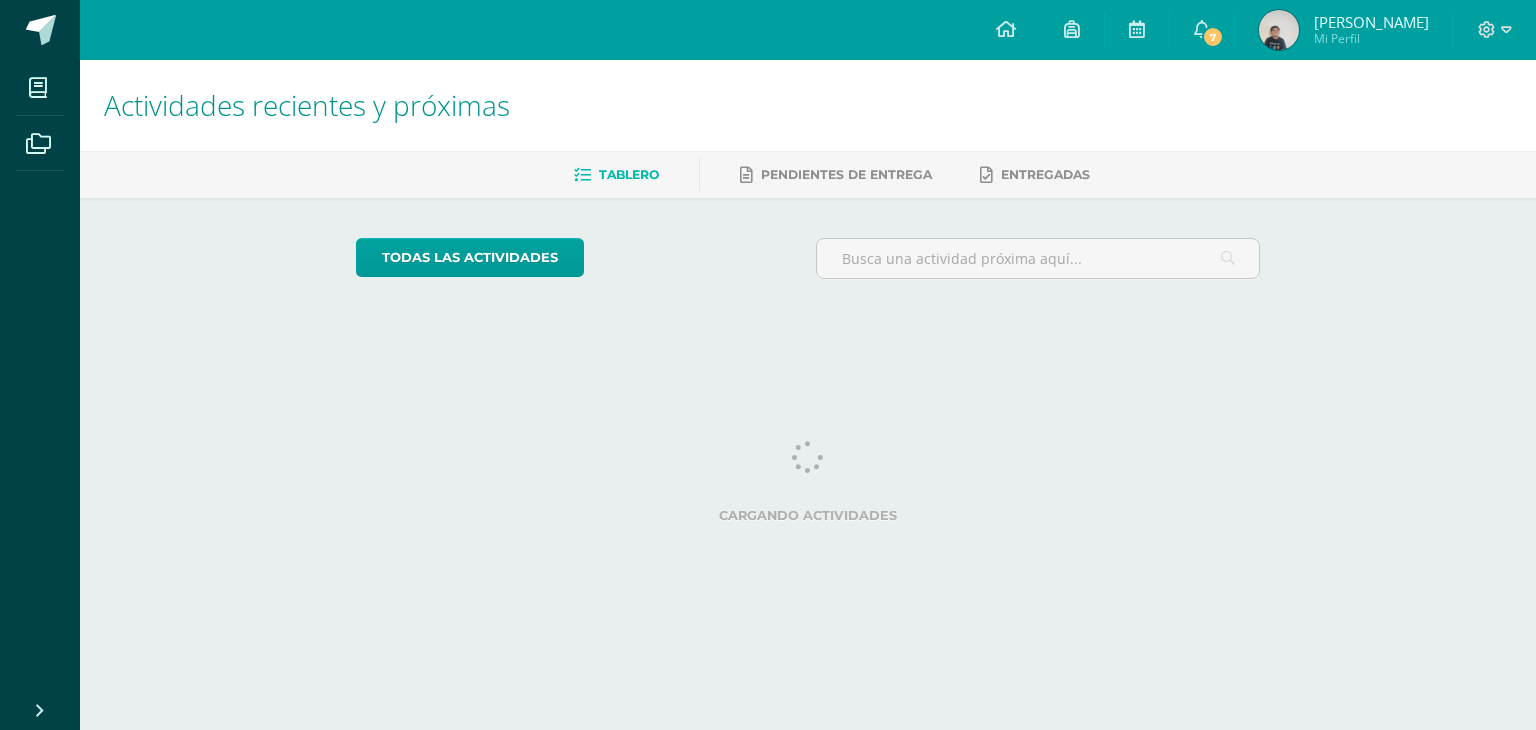 click at bounding box center (1202, 29) 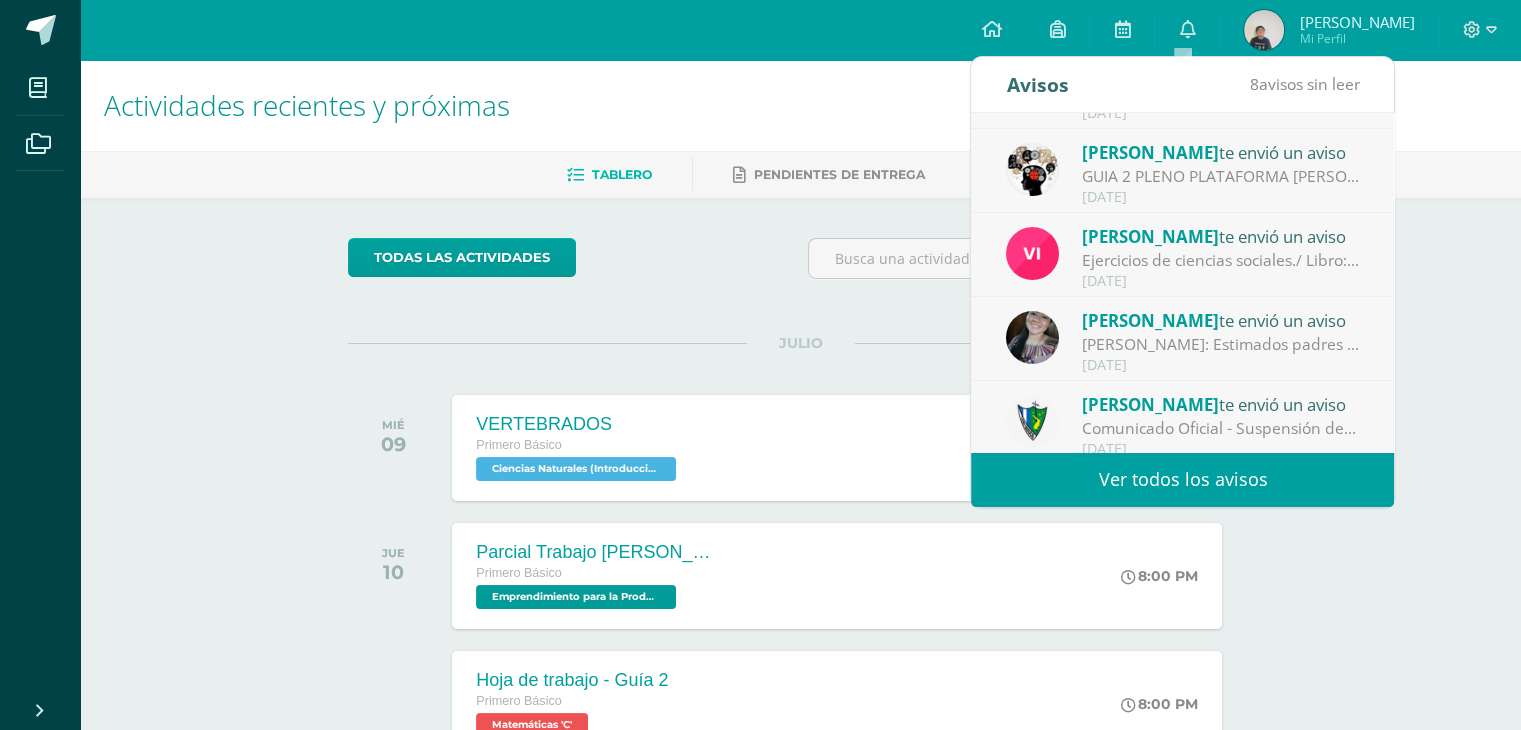 scroll, scrollTop: 332, scrollLeft: 0, axis: vertical 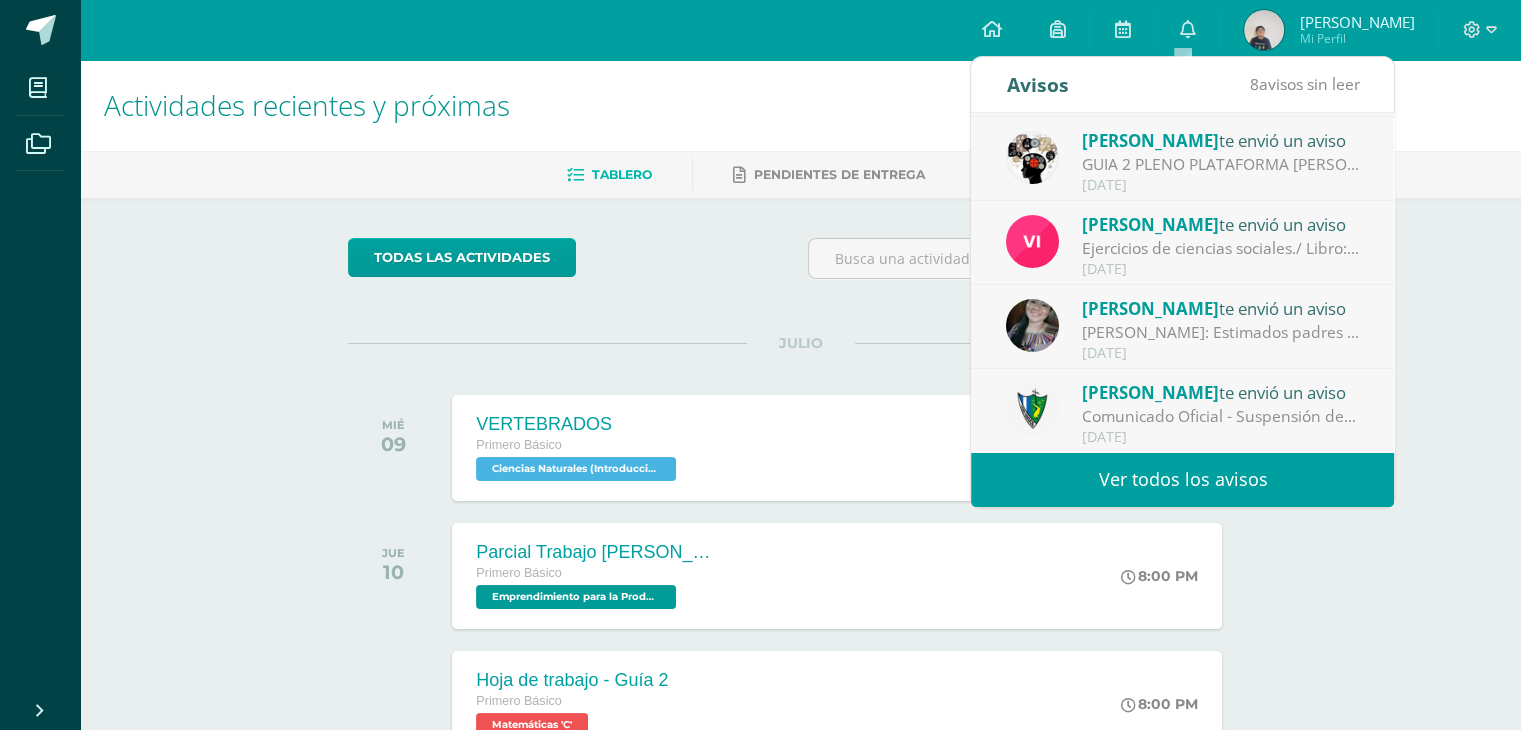 click on "Comunicado Oficial - Suspensión de Actividades Académicas:
Estimados padres, por este medio adjunto el comunicado correspondiente a la suspensión de actividades.
Recuerden que [DATE] a las 7:30 se habilita el documento con las actividades del día.
Saludos cordiales." at bounding box center [1221, 416] 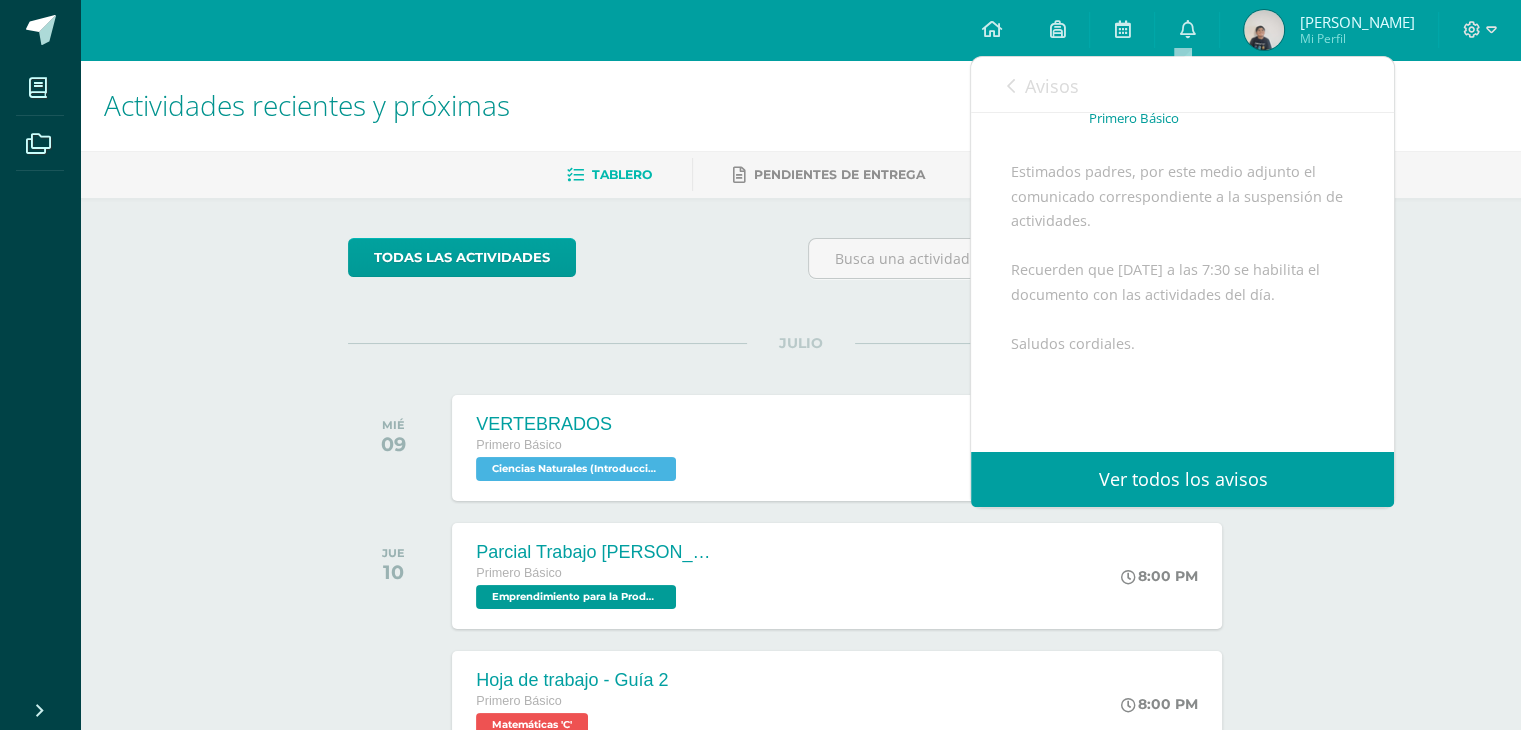 scroll, scrollTop: 0, scrollLeft: 0, axis: both 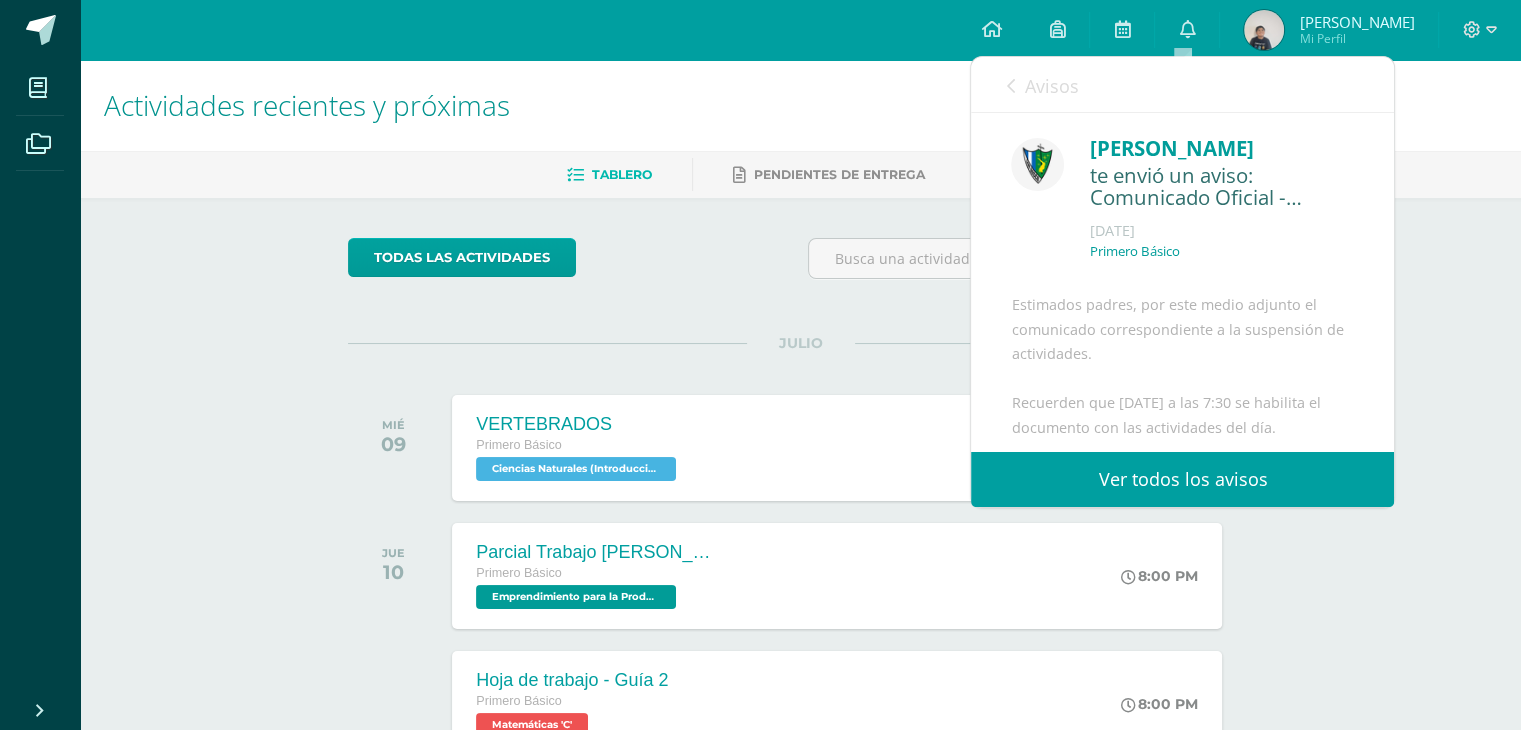 click at bounding box center [1010, 86] 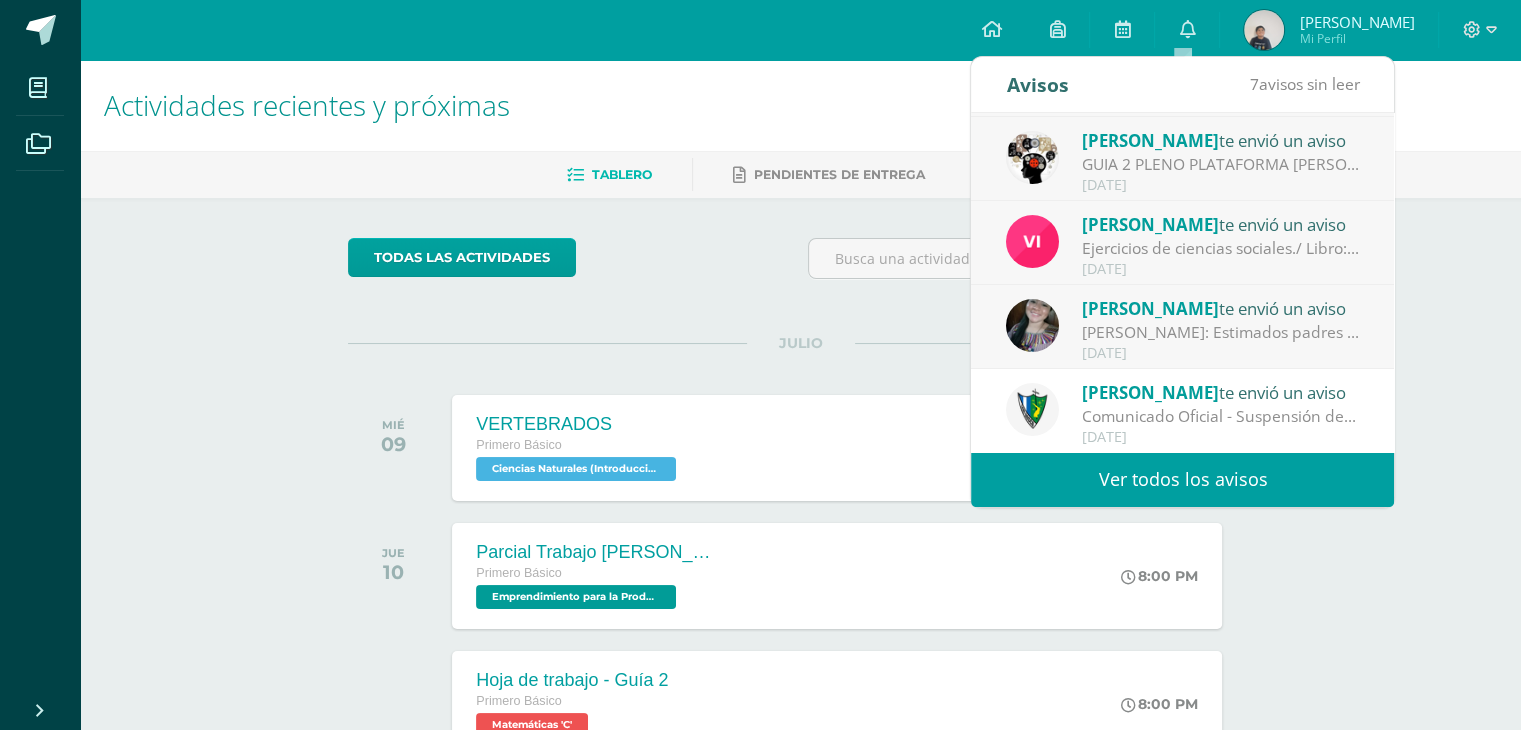 click on "[PERSON_NAME]:
Estimados padres de familia:
Reciban un cordial saludo. Por medio del presente, me permito compartir con ustedes información importante respecto a la segunda misa dominical correspondiente a la tercera unidad, tal como se indica en el cuaderno informativo.
Adjunto a este mensaje encontrarán el documento con los detalles correspondientes.
Que nuestro Buen [DEMOGRAPHIC_DATA] y nuestra Madre Santísima los cuiden y protejan siempre.
¡Feliz día!" at bounding box center [1221, 332] 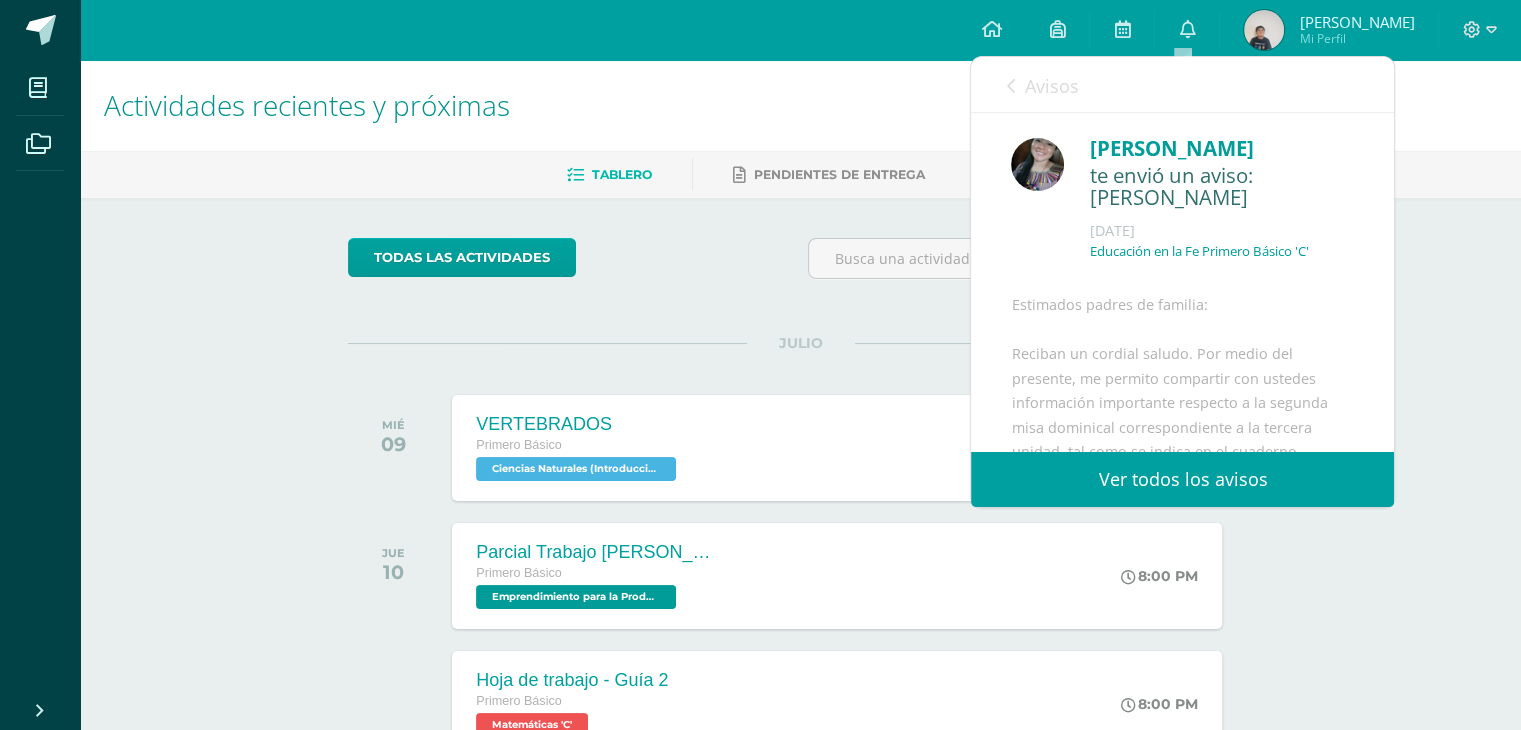 click at bounding box center (1010, 86) 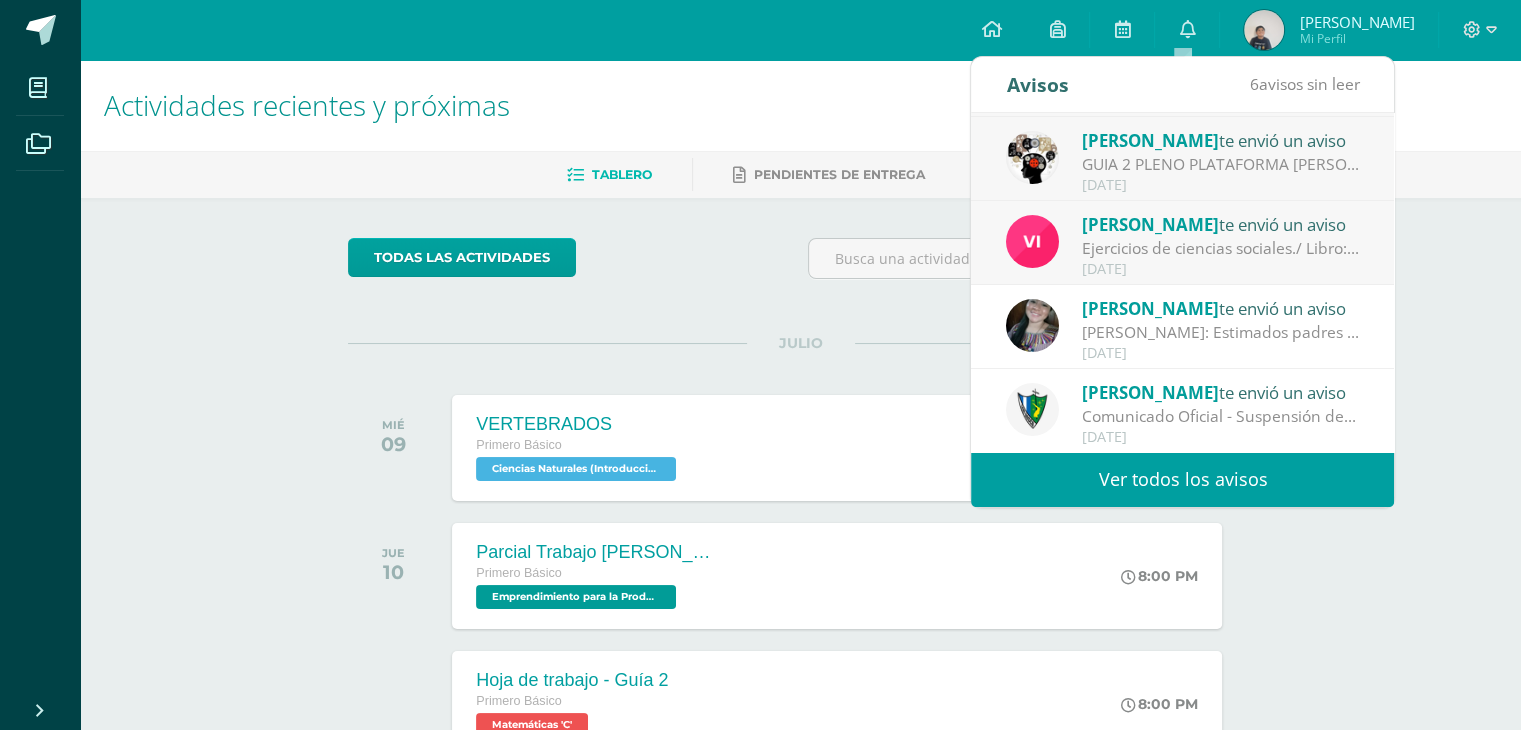 click on "[DATE]" at bounding box center (1221, 269) 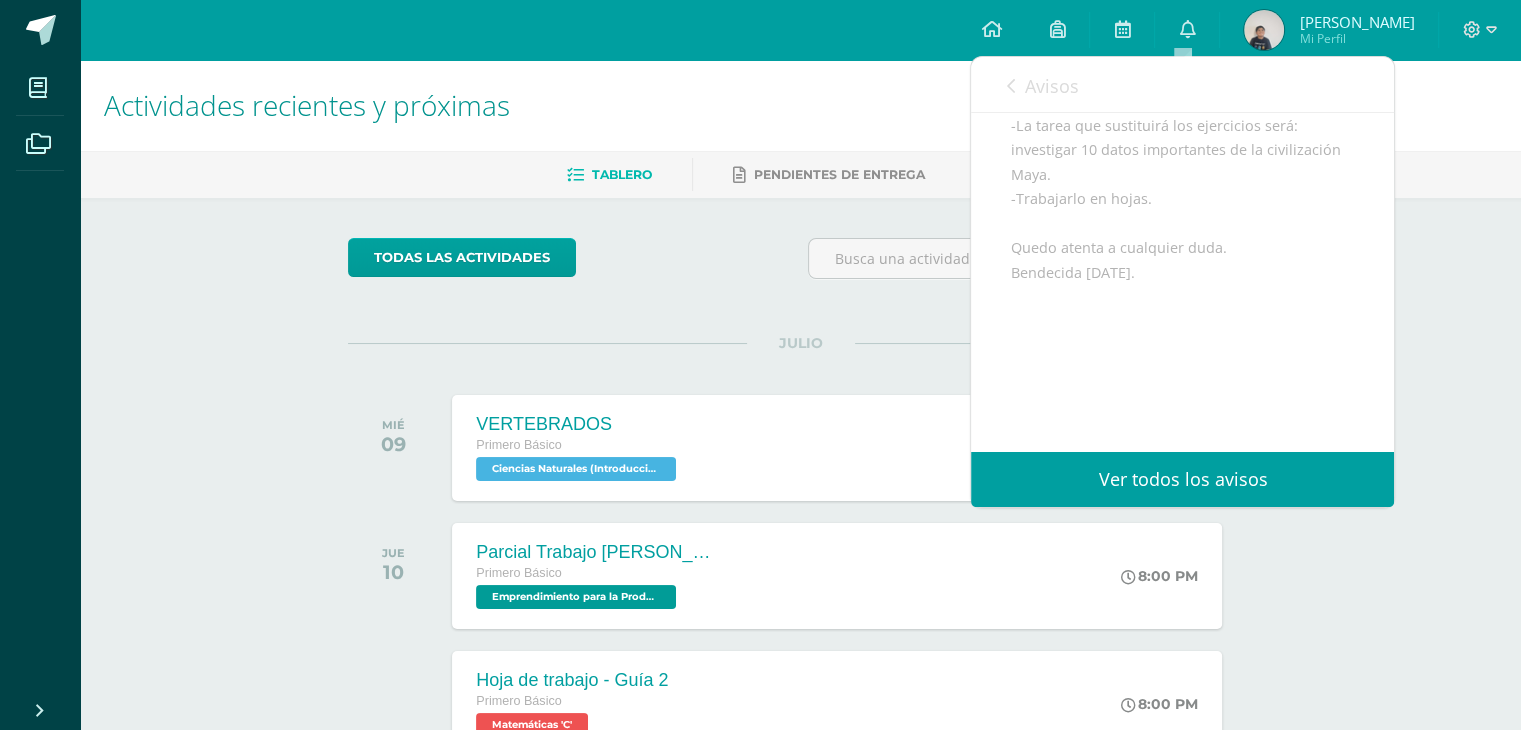 scroll, scrollTop: 514, scrollLeft: 0, axis: vertical 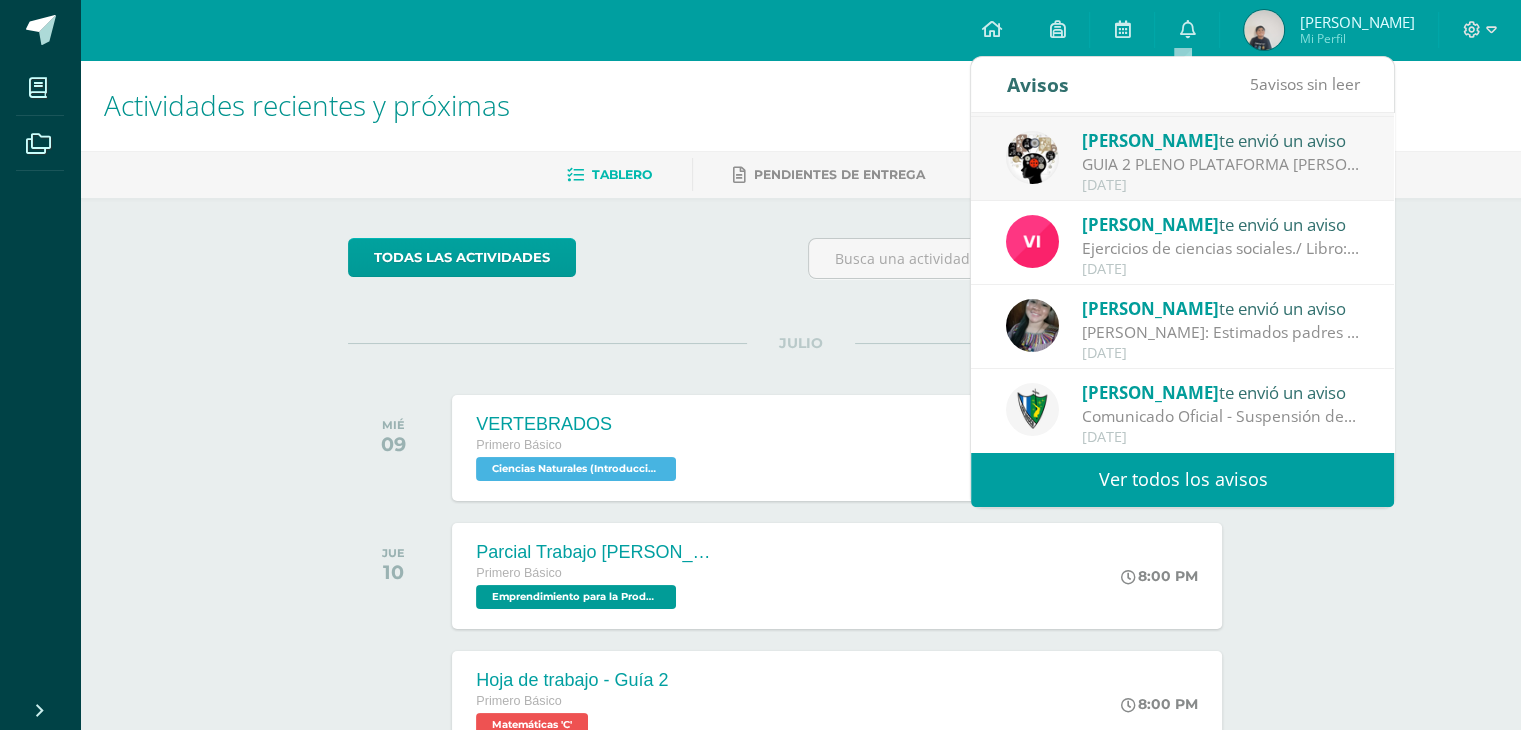 click on "[DATE]" at bounding box center [1221, 185] 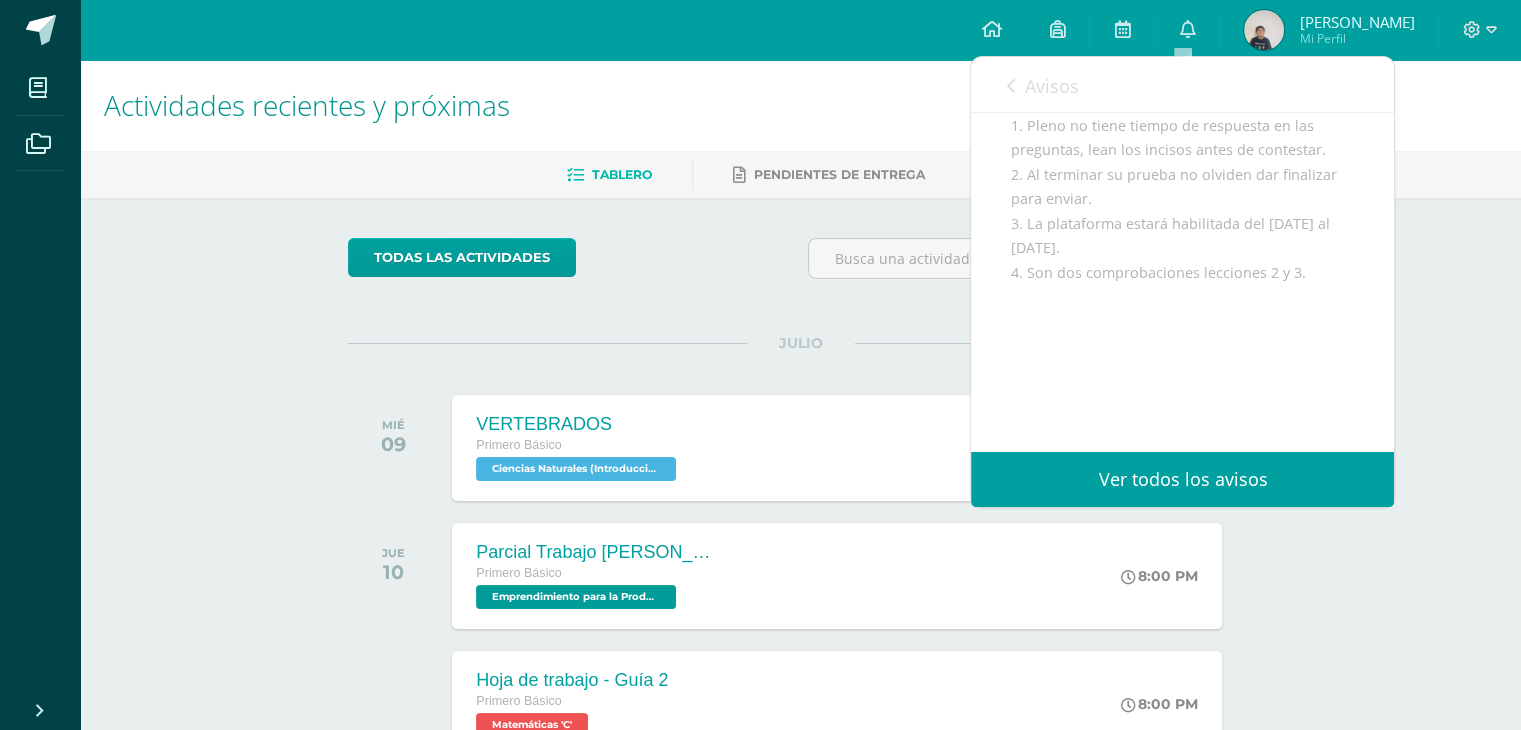 scroll, scrollTop: 368, scrollLeft: 0, axis: vertical 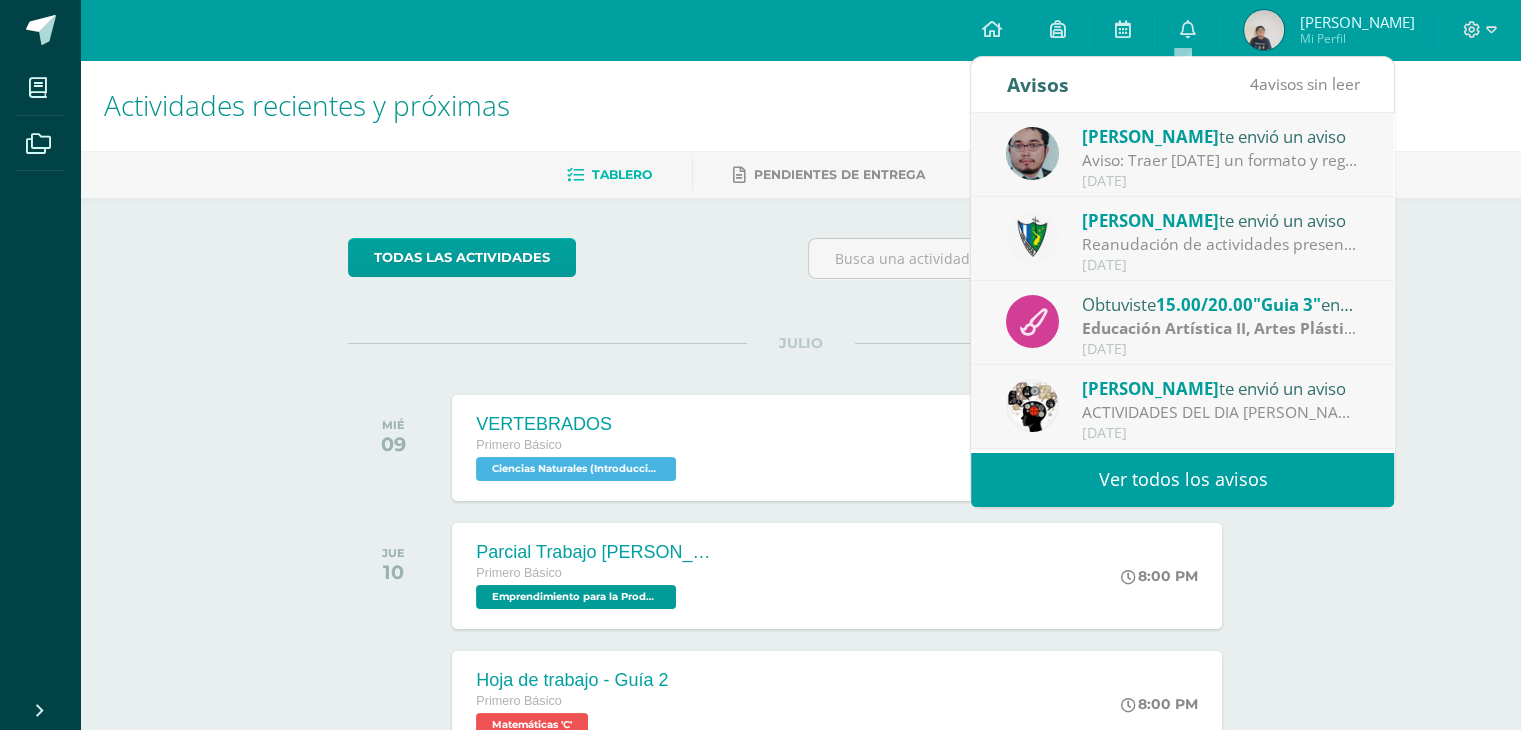 click on "[DATE]" at bounding box center [1221, 433] 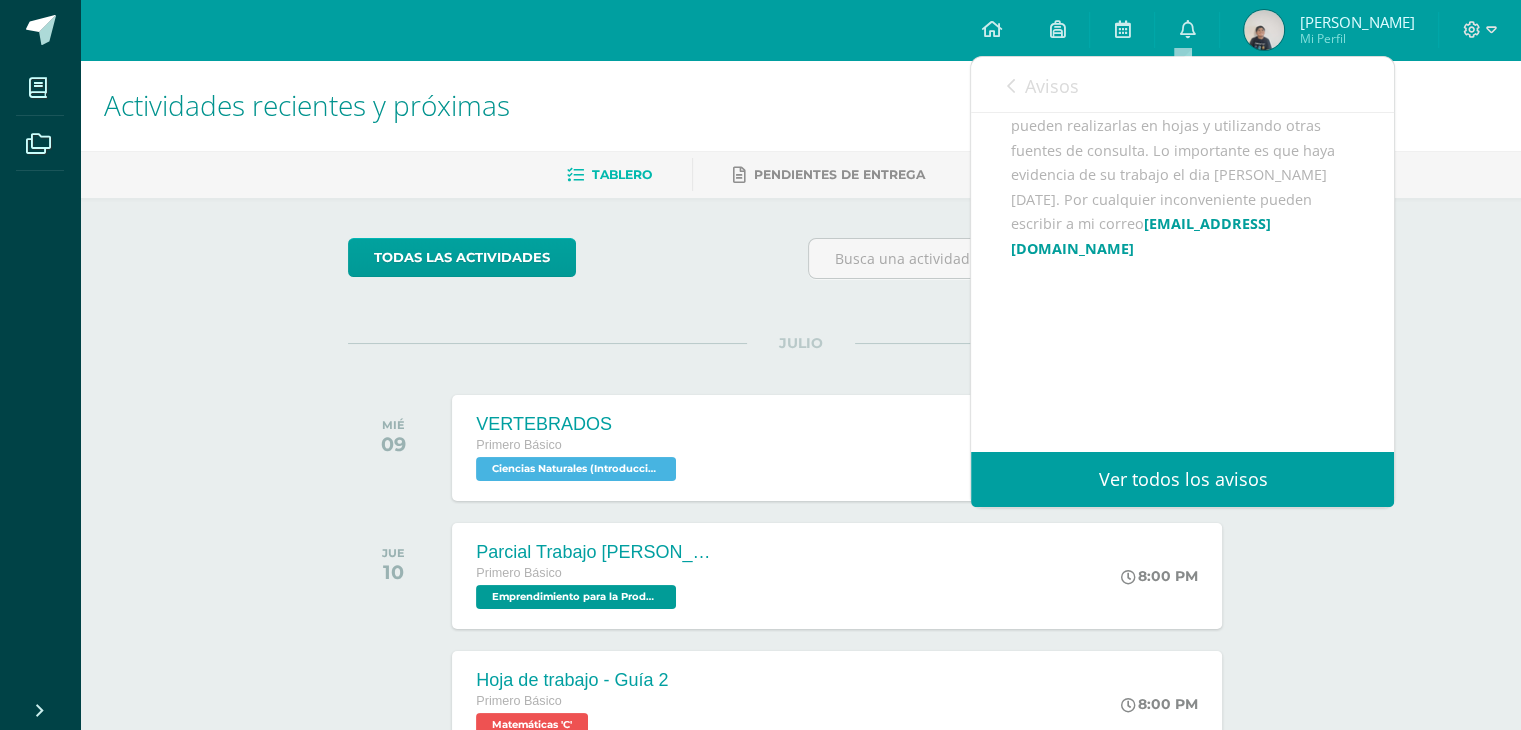 click on "Avisos" at bounding box center [1042, 85] 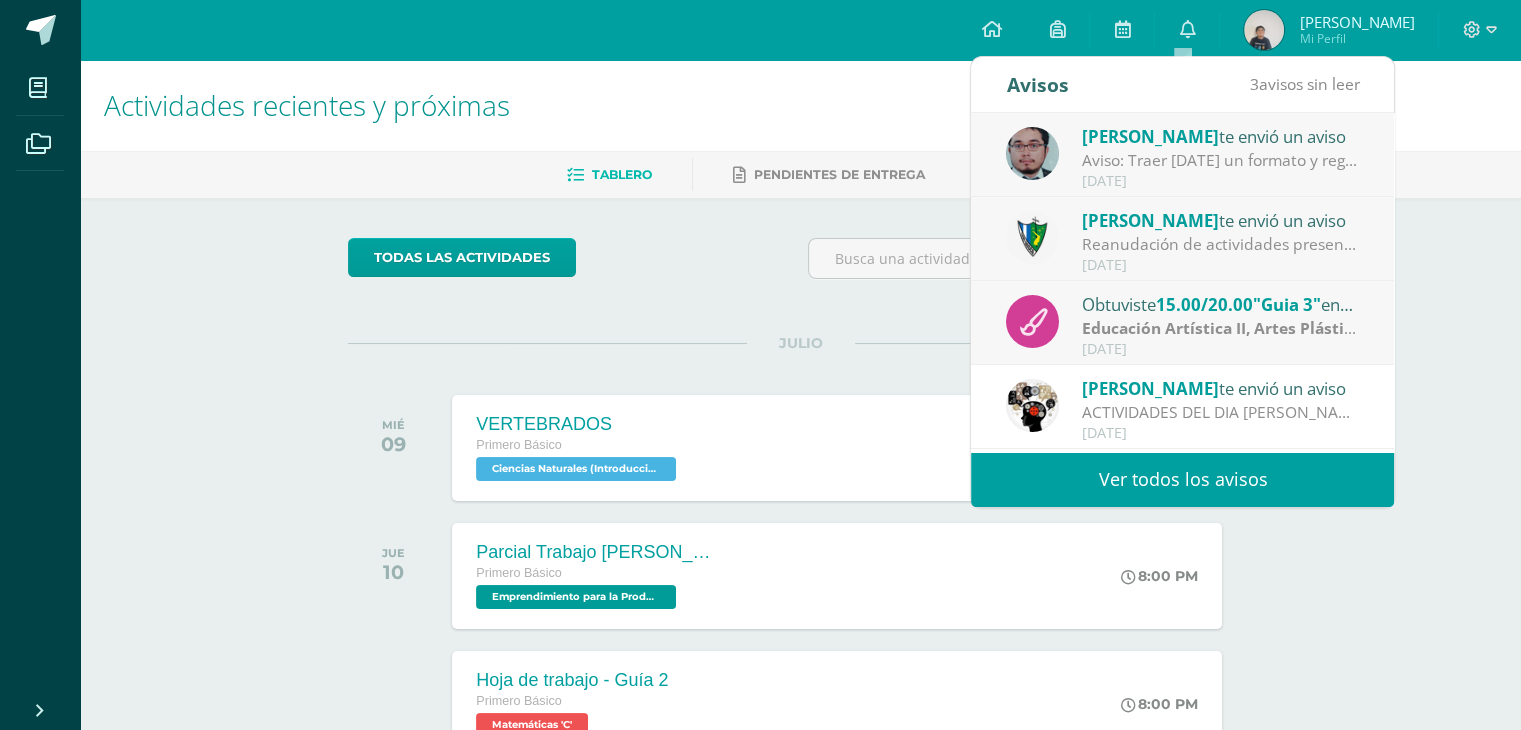 click on "Educación Artística II, Artes Plásticas" at bounding box center [1225, 328] 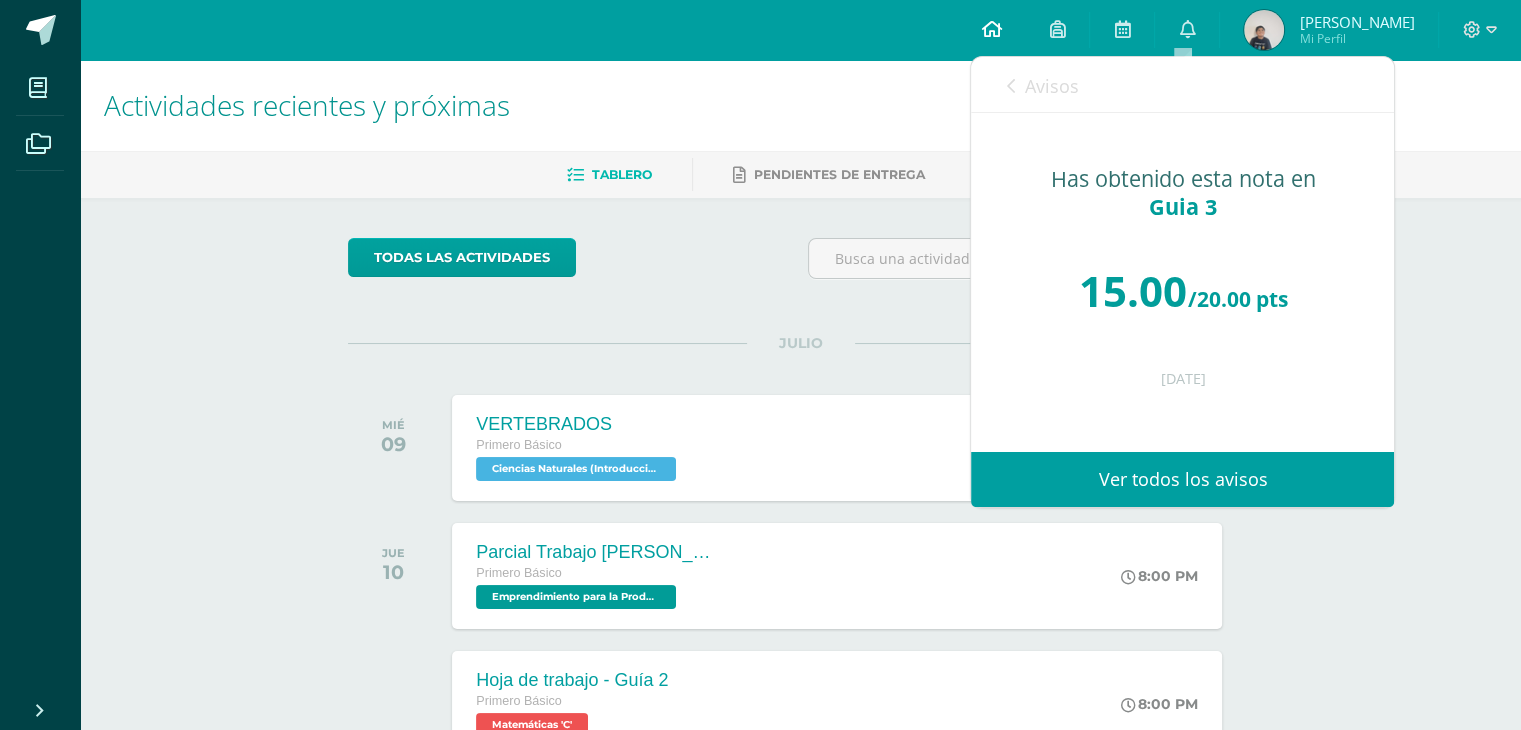 scroll, scrollTop: 0, scrollLeft: 0, axis: both 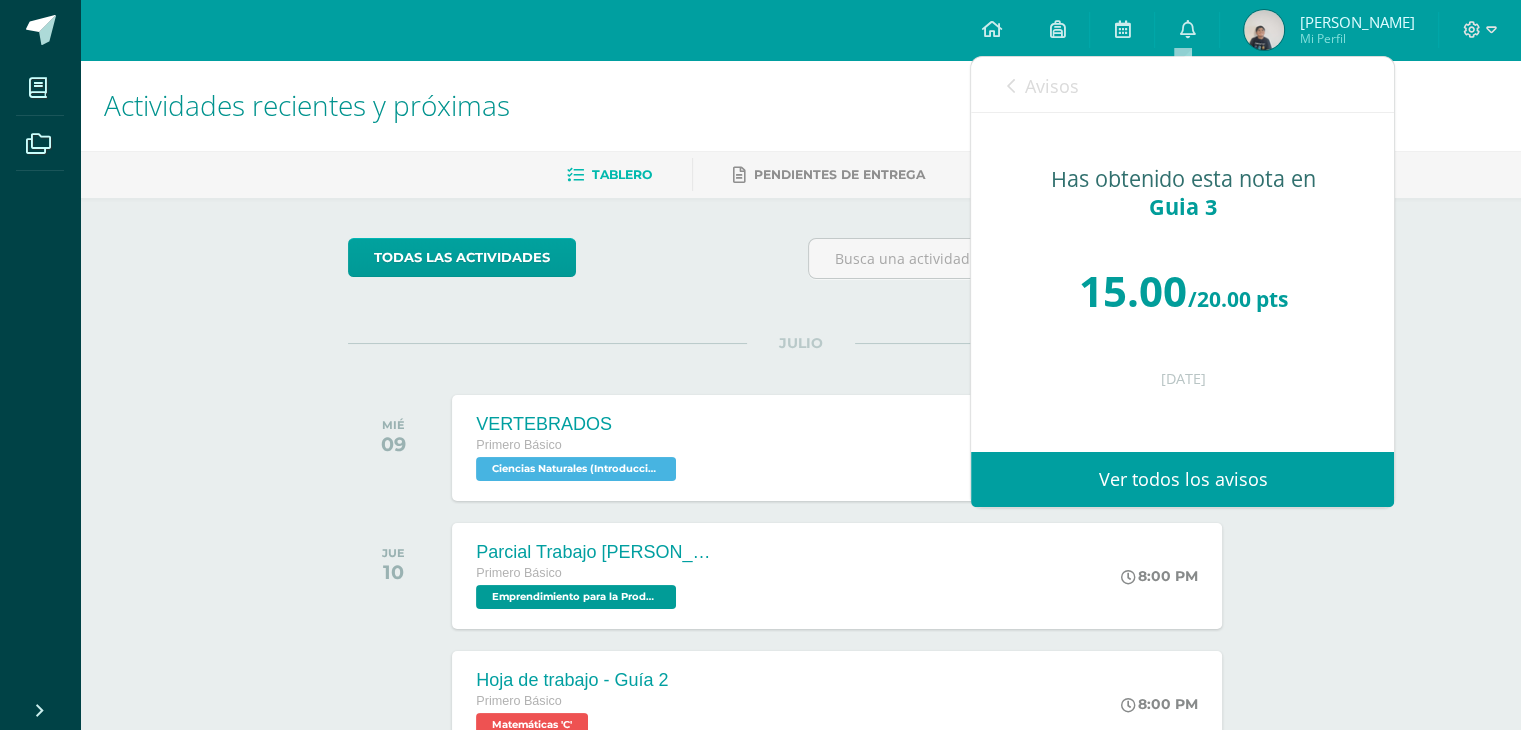 click on "Avisos" at bounding box center [1042, 85] 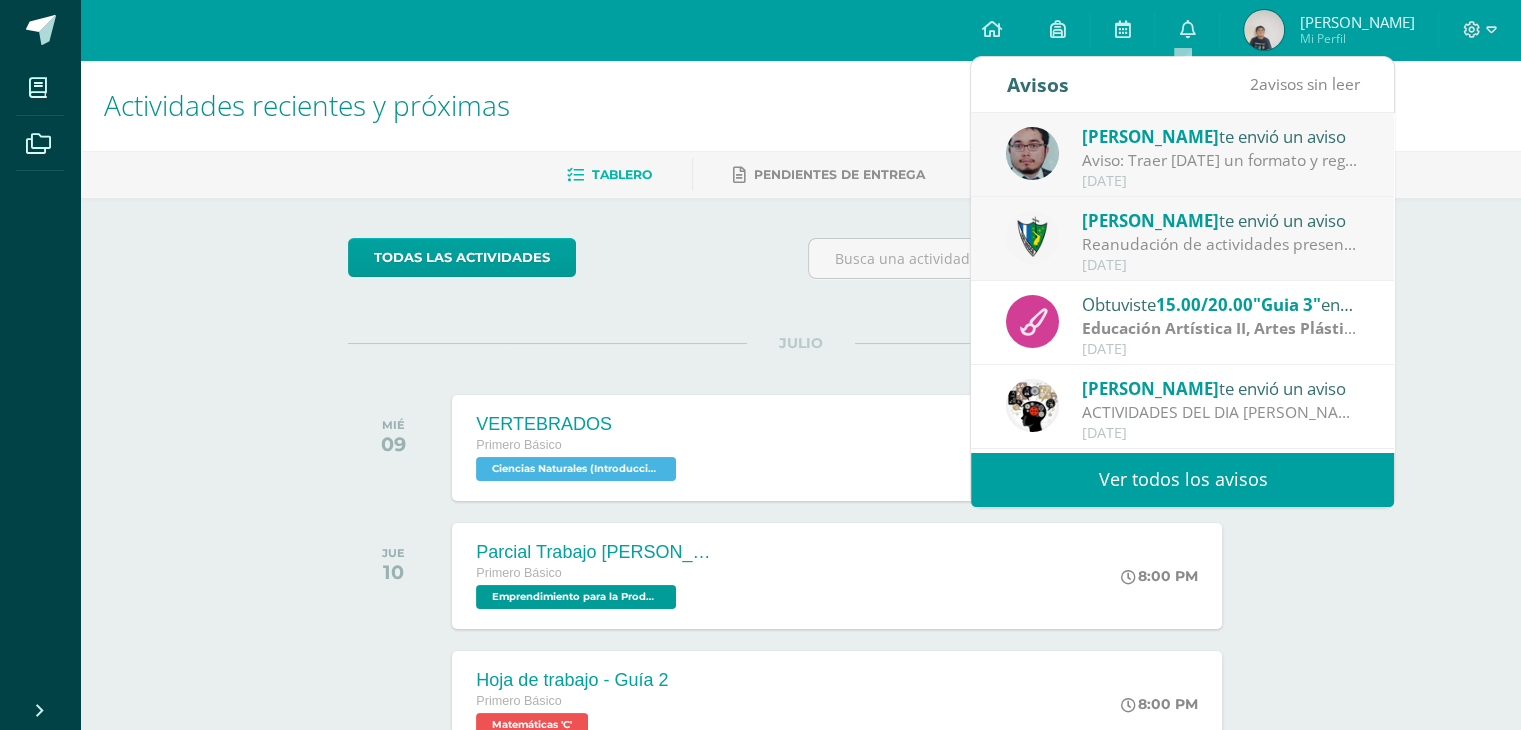 click on "[DATE]" at bounding box center [1221, 265] 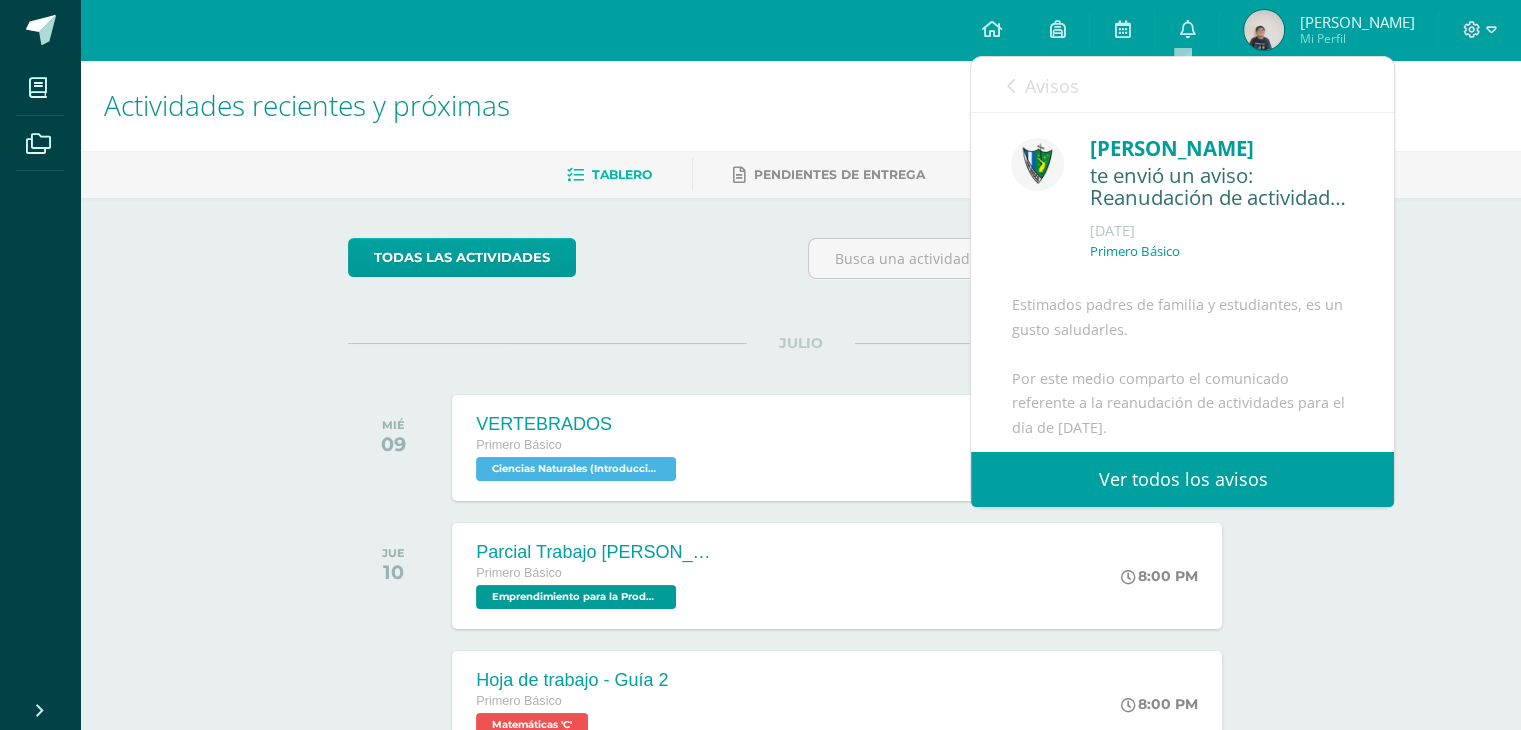 click on "Avisos 1  avisos sin leer
Avisos" at bounding box center (1182, 85) 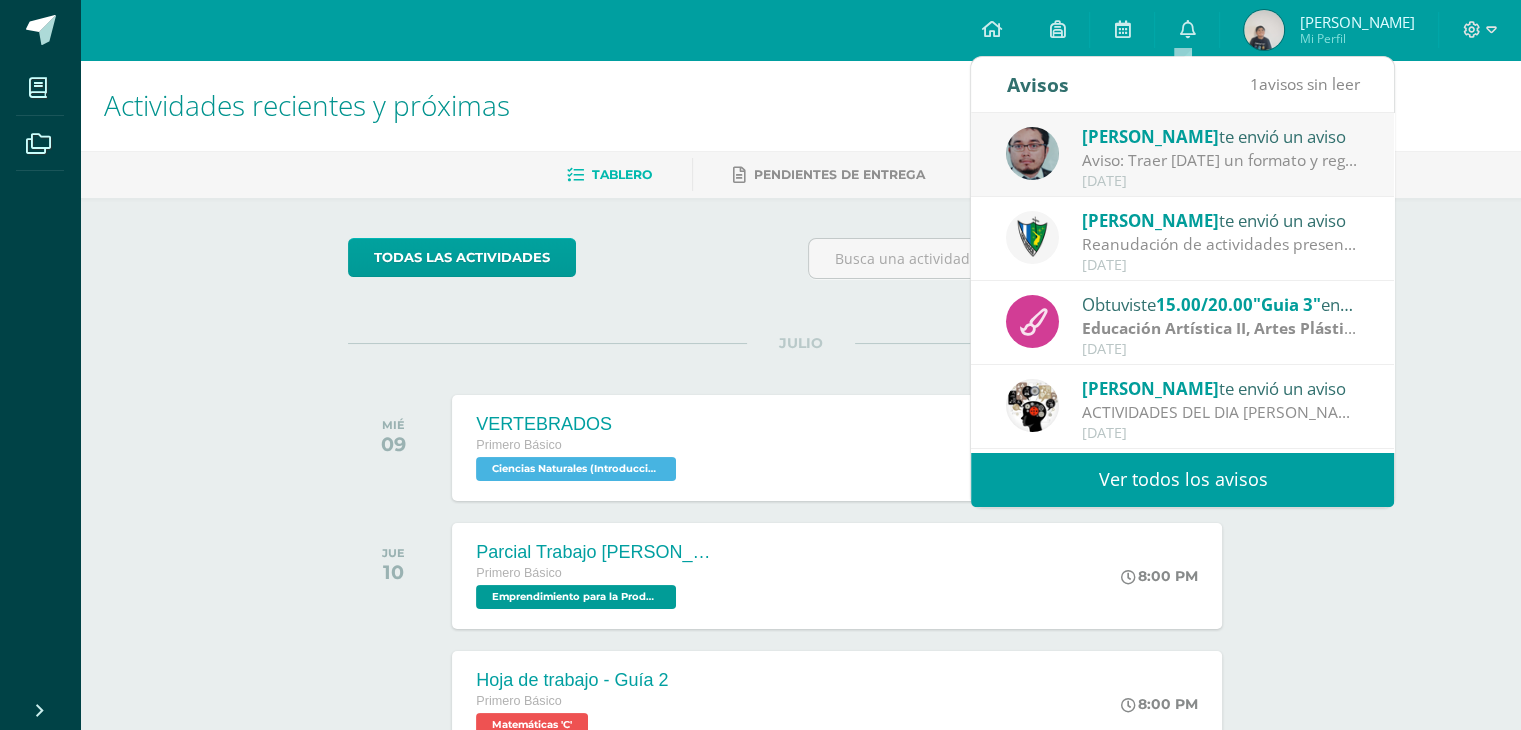 click on "[DATE]" at bounding box center (1221, 181) 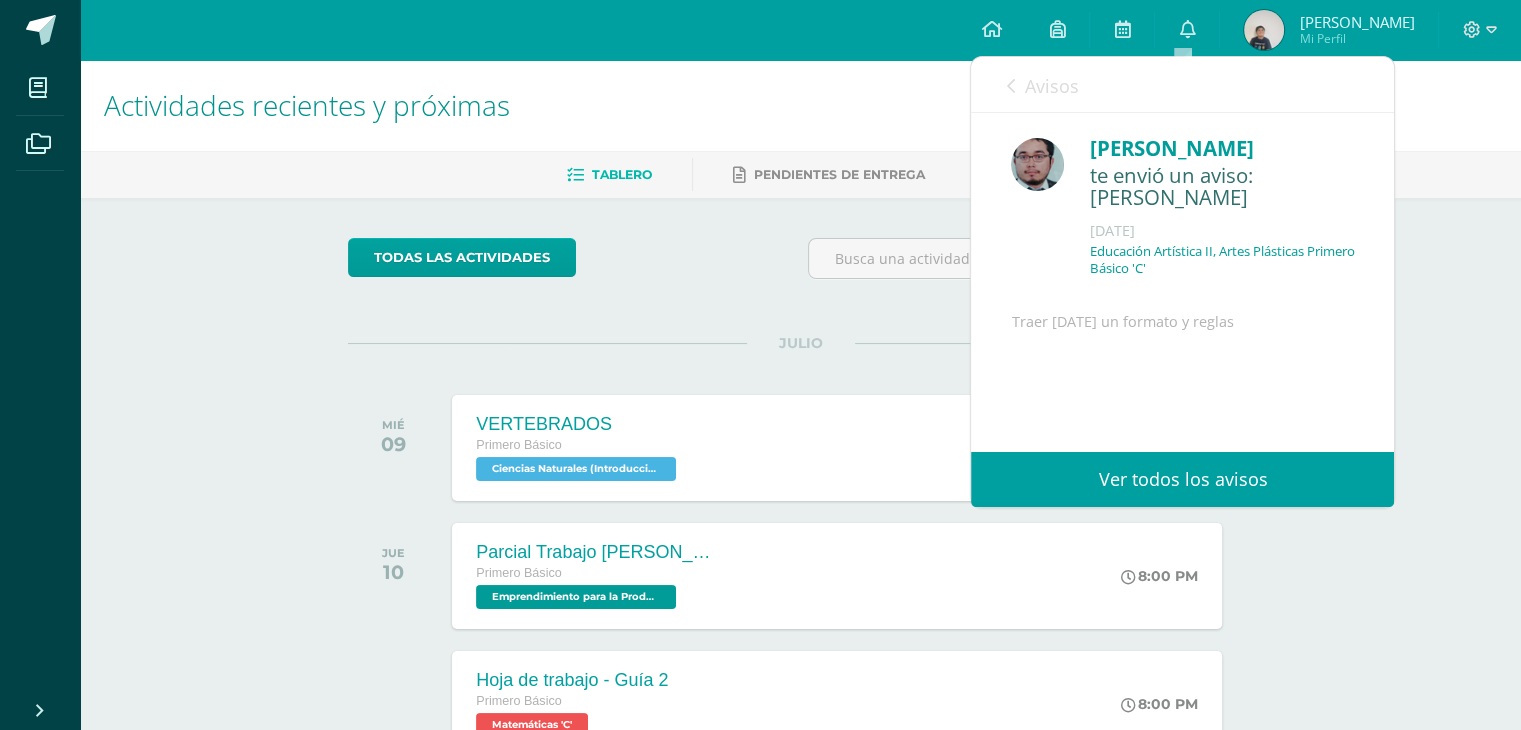 click at bounding box center [1010, 86] 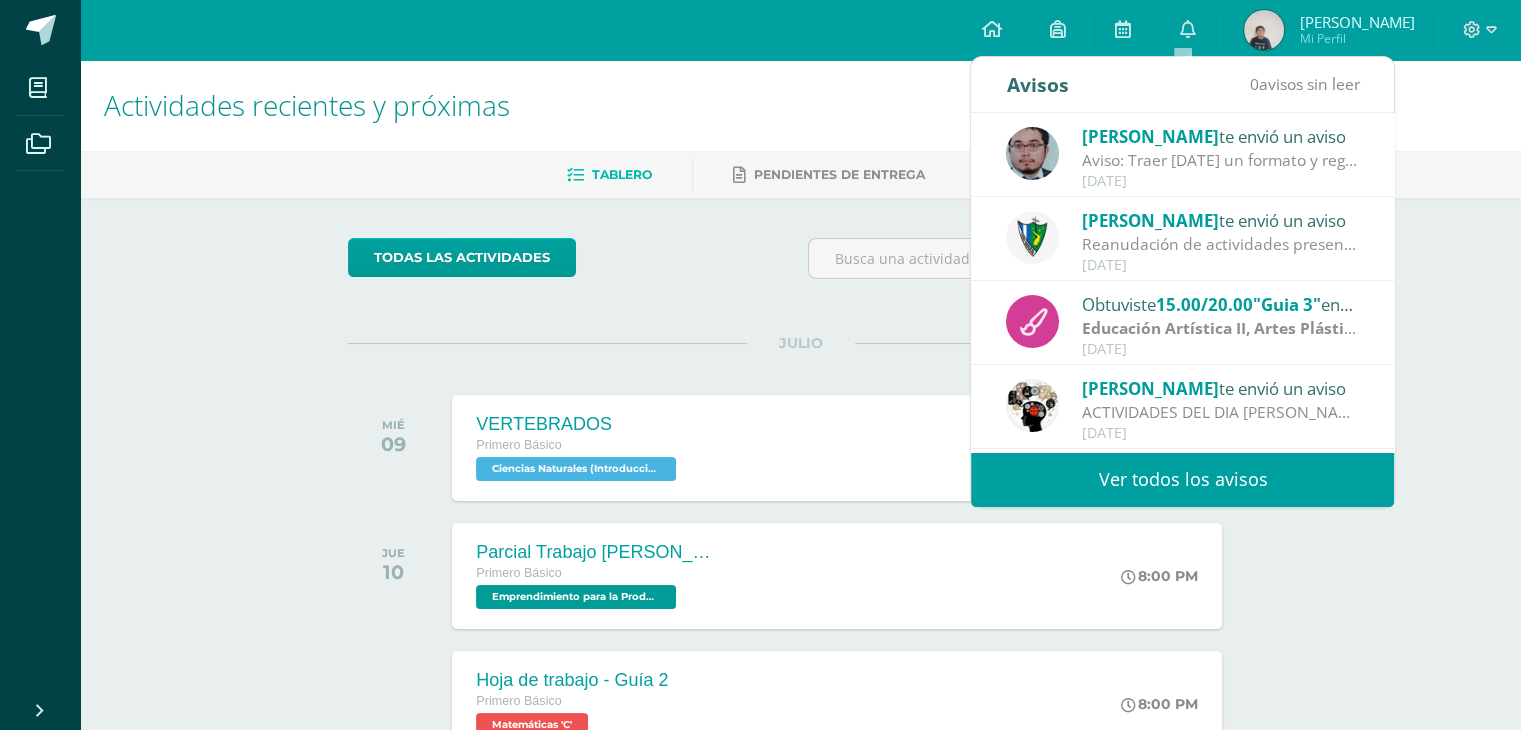 click on "Ver todos los avisos" at bounding box center [1182, 479] 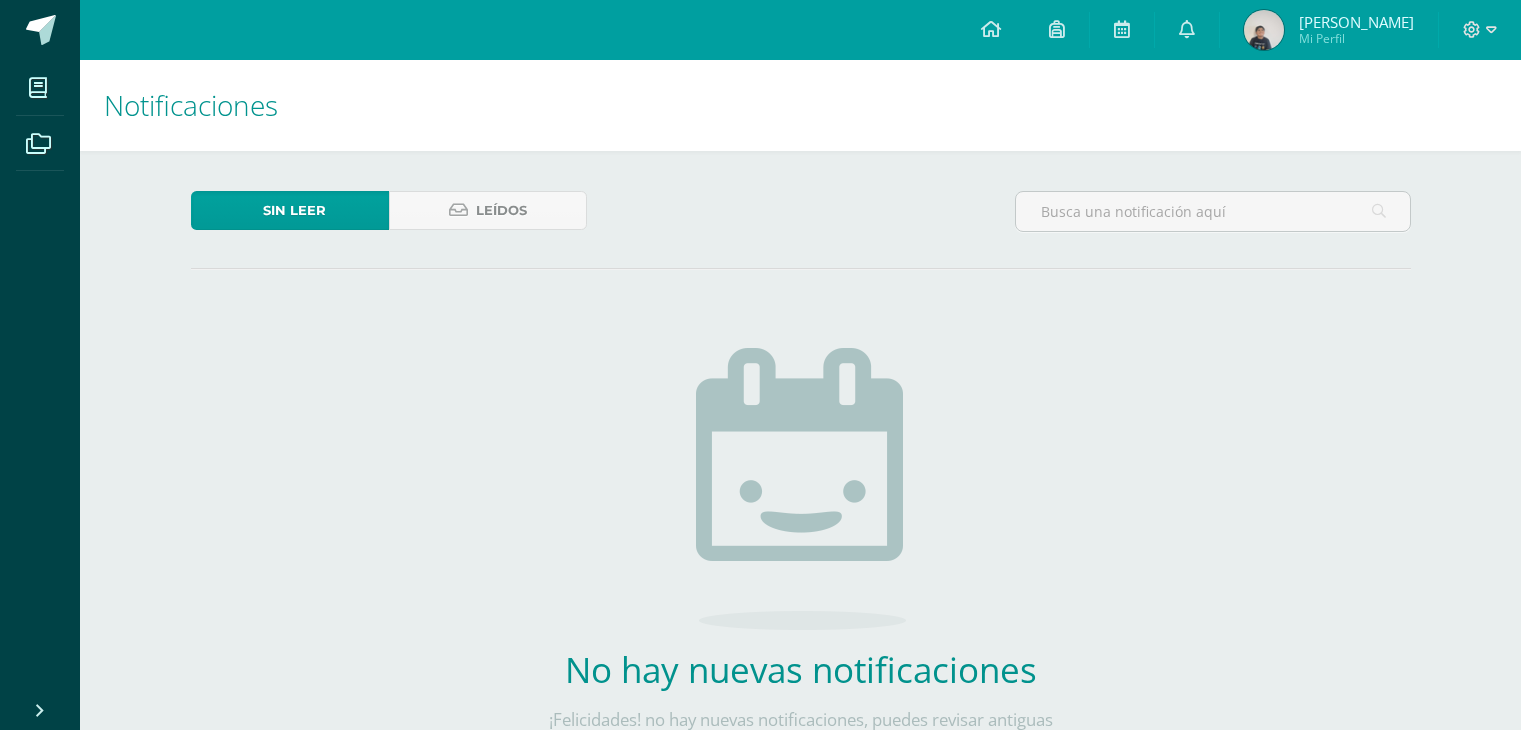 scroll, scrollTop: 0, scrollLeft: 0, axis: both 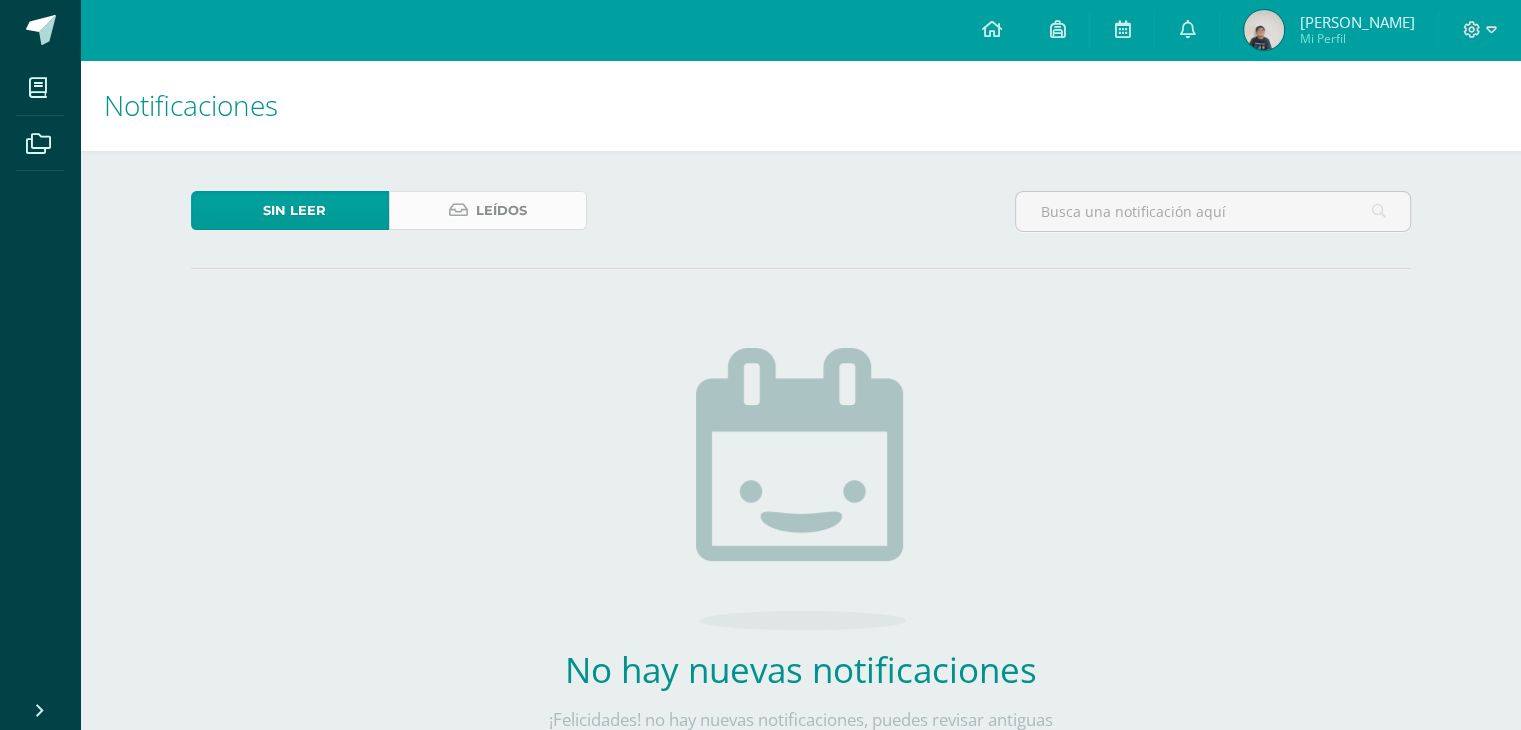 click on "Leídos" at bounding box center [501, 210] 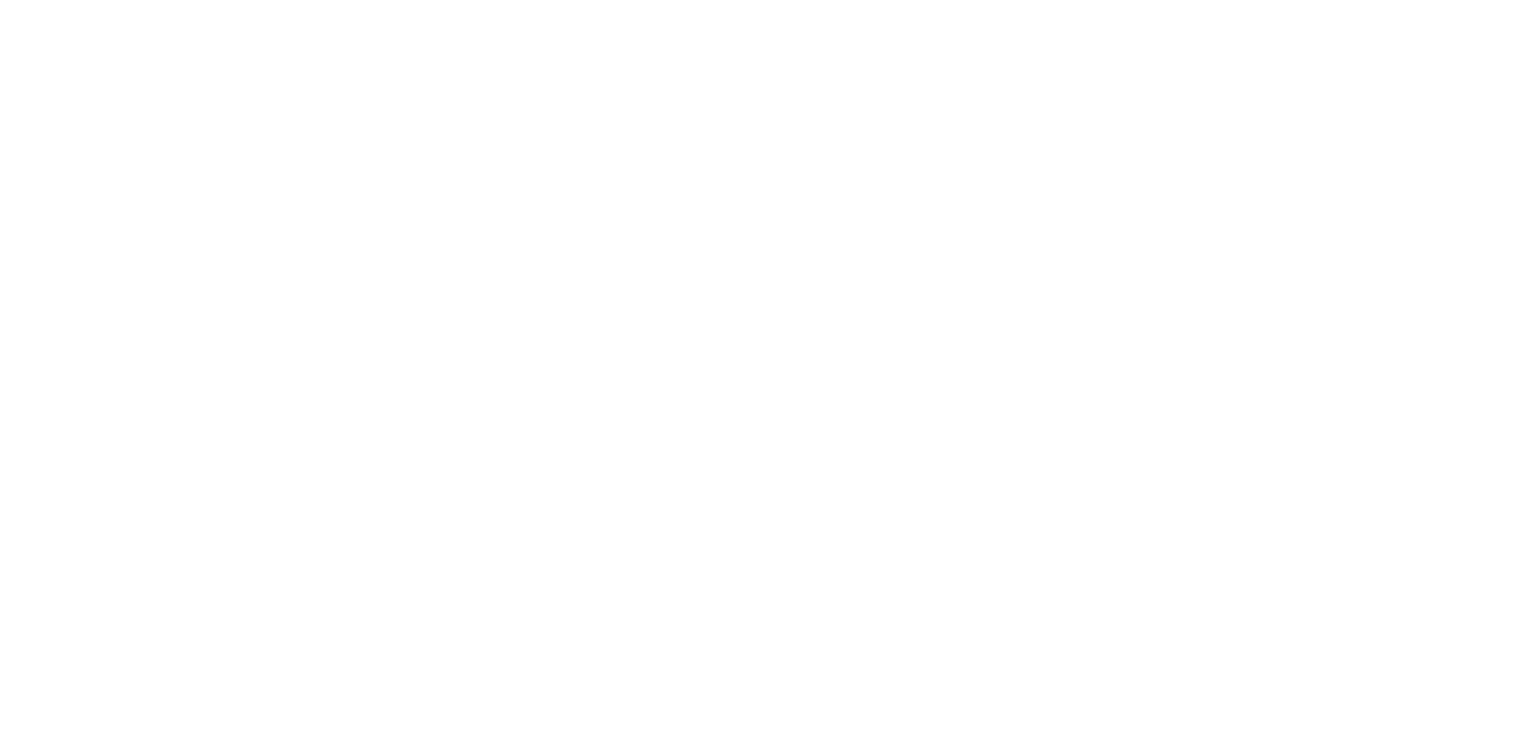scroll, scrollTop: 0, scrollLeft: 0, axis: both 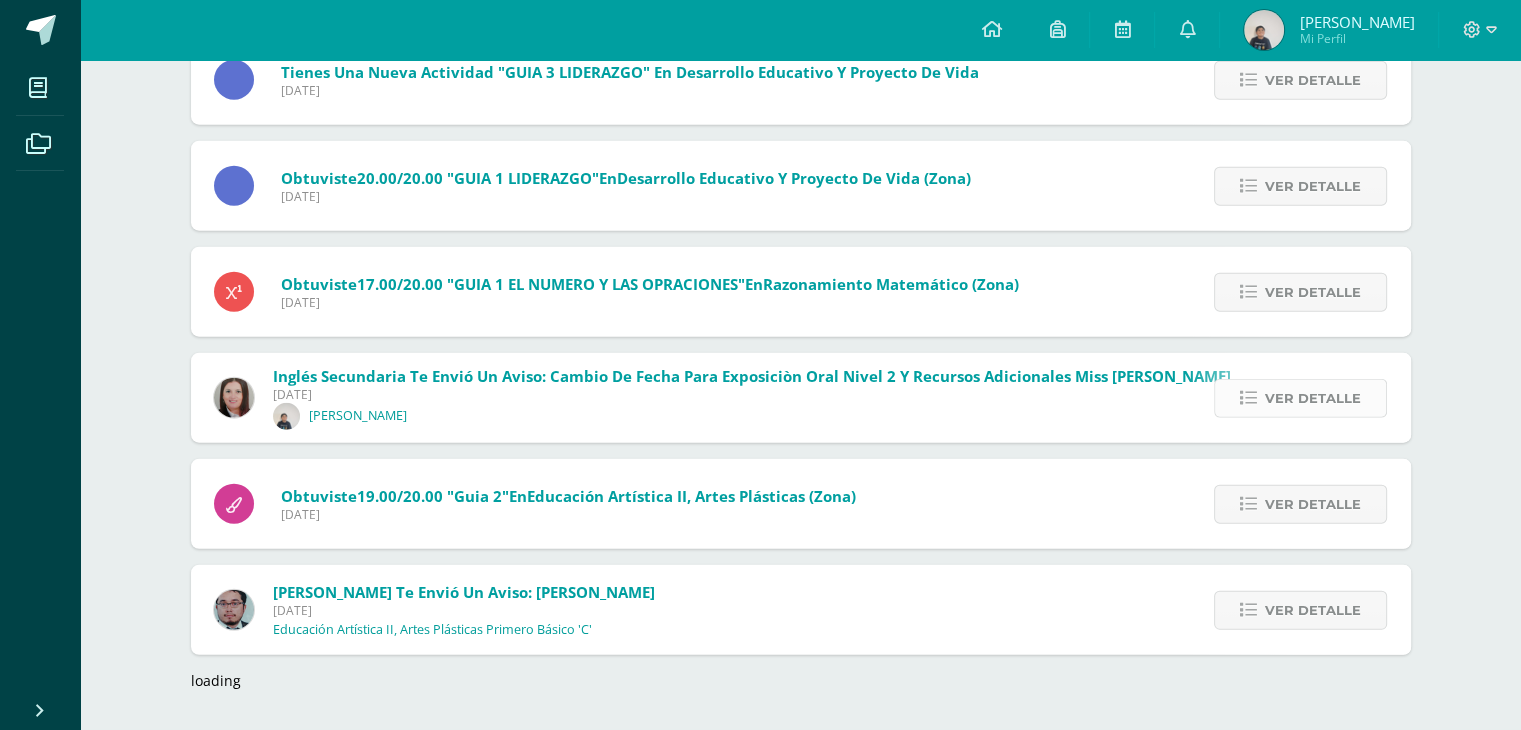click on "Ver detalle" at bounding box center [1313, 398] 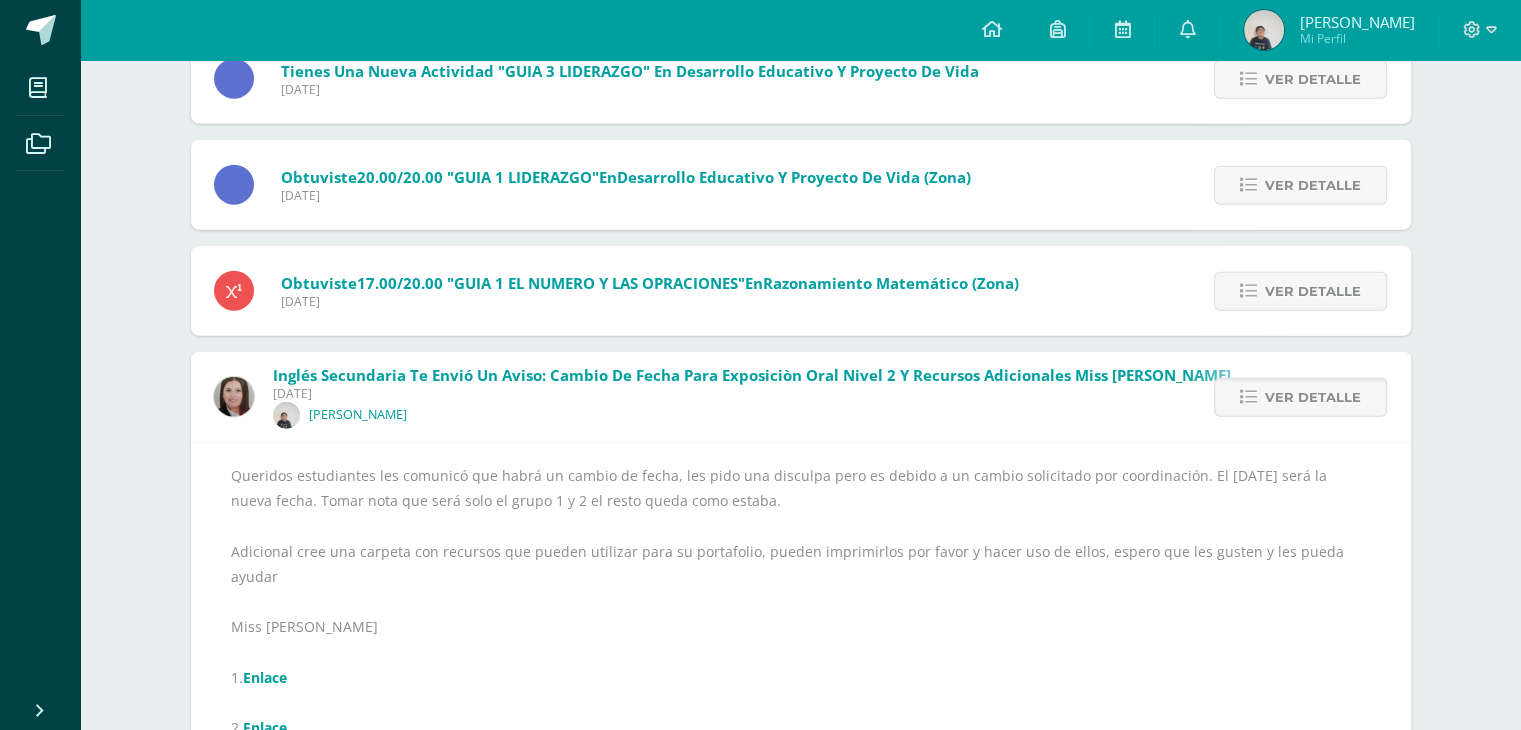 click on "Enlace" at bounding box center (265, 677) 